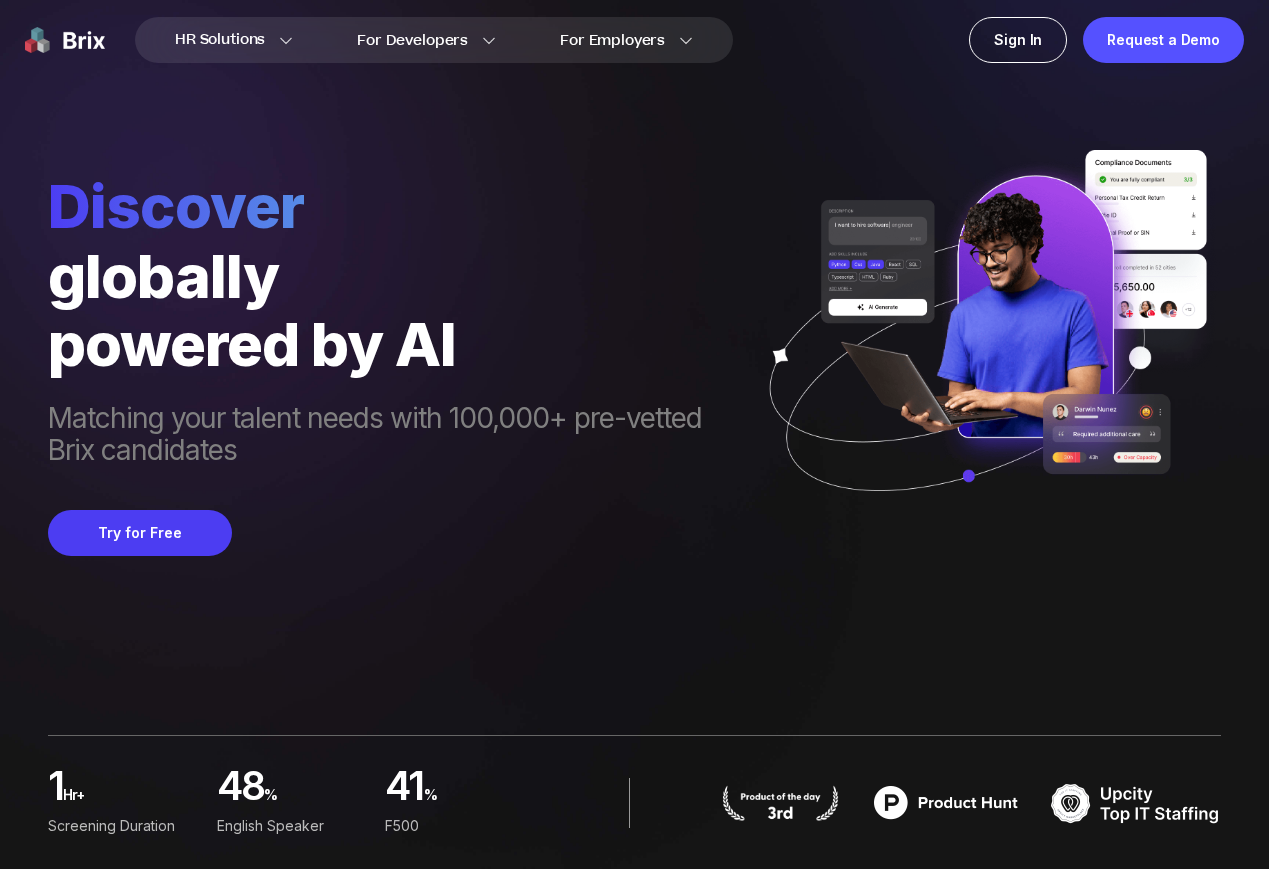scroll, scrollTop: 0, scrollLeft: 0, axis: both 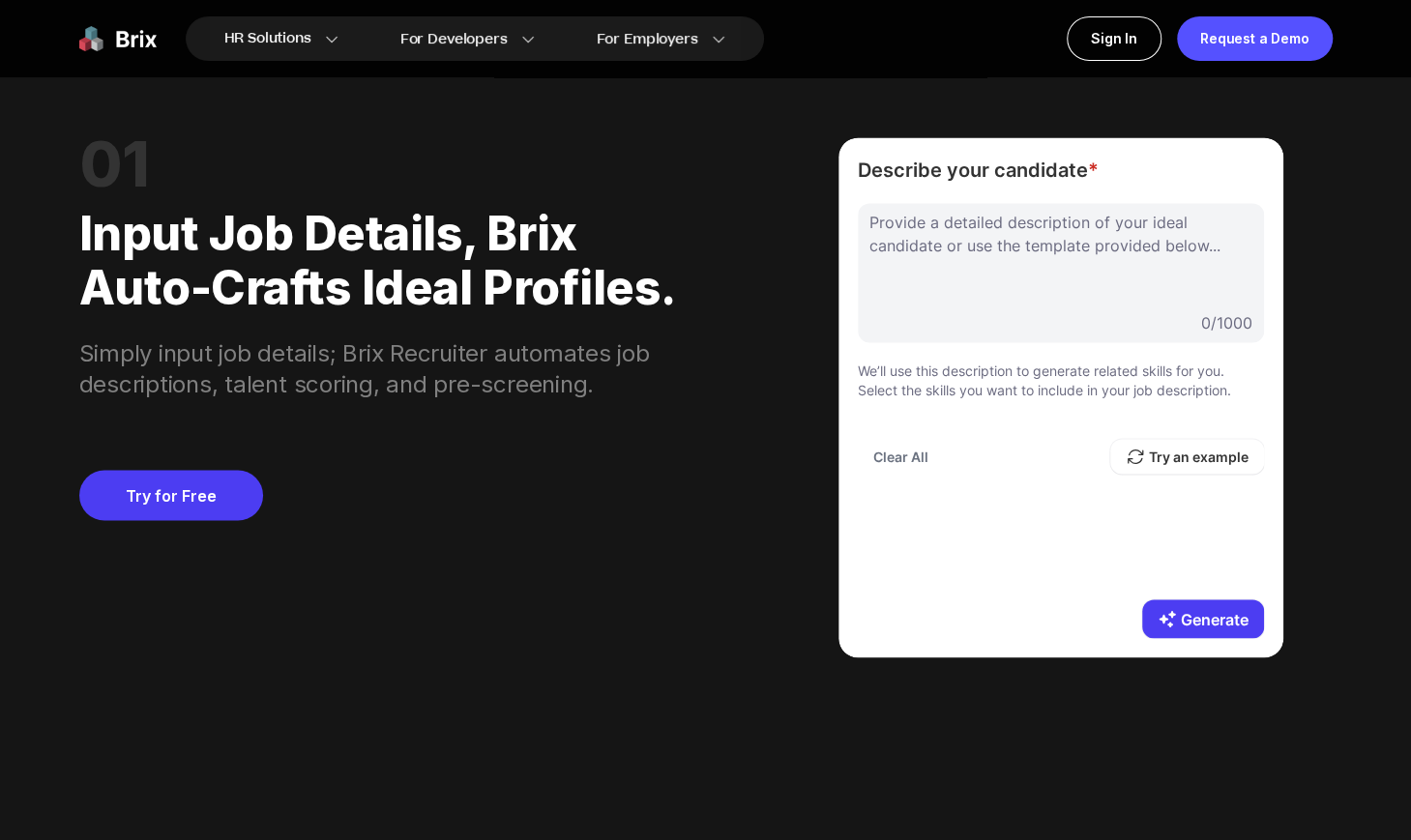 click on "Provide a detailed description of your ideal candidate or use the template provided below... 0 / 1000 Tab We’ll use this description to generate related skills for you. Select the skills you want to include in your job description. Clear All Try an example" at bounding box center [1061, 391] 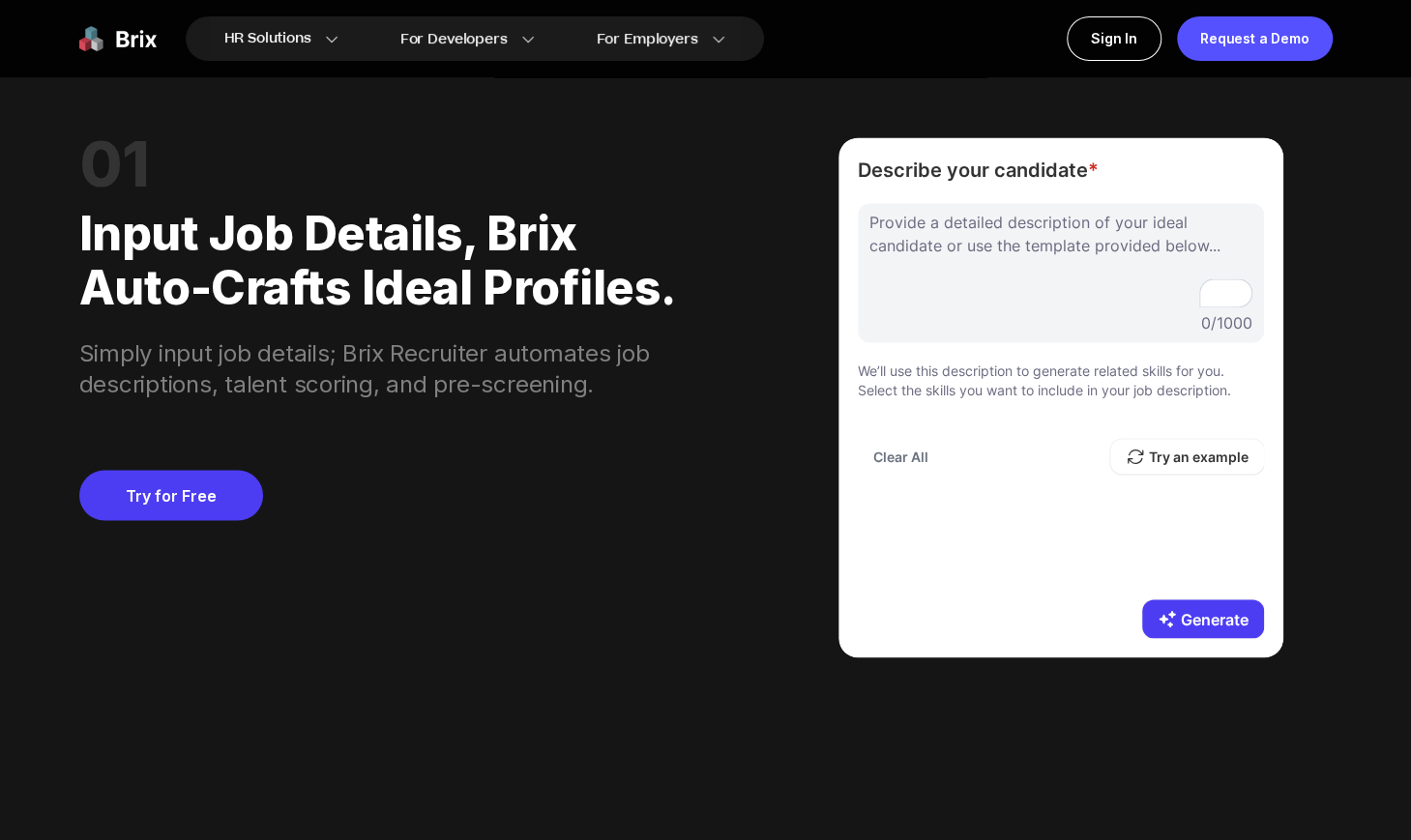 click on "Try an example" at bounding box center (1187, 456) 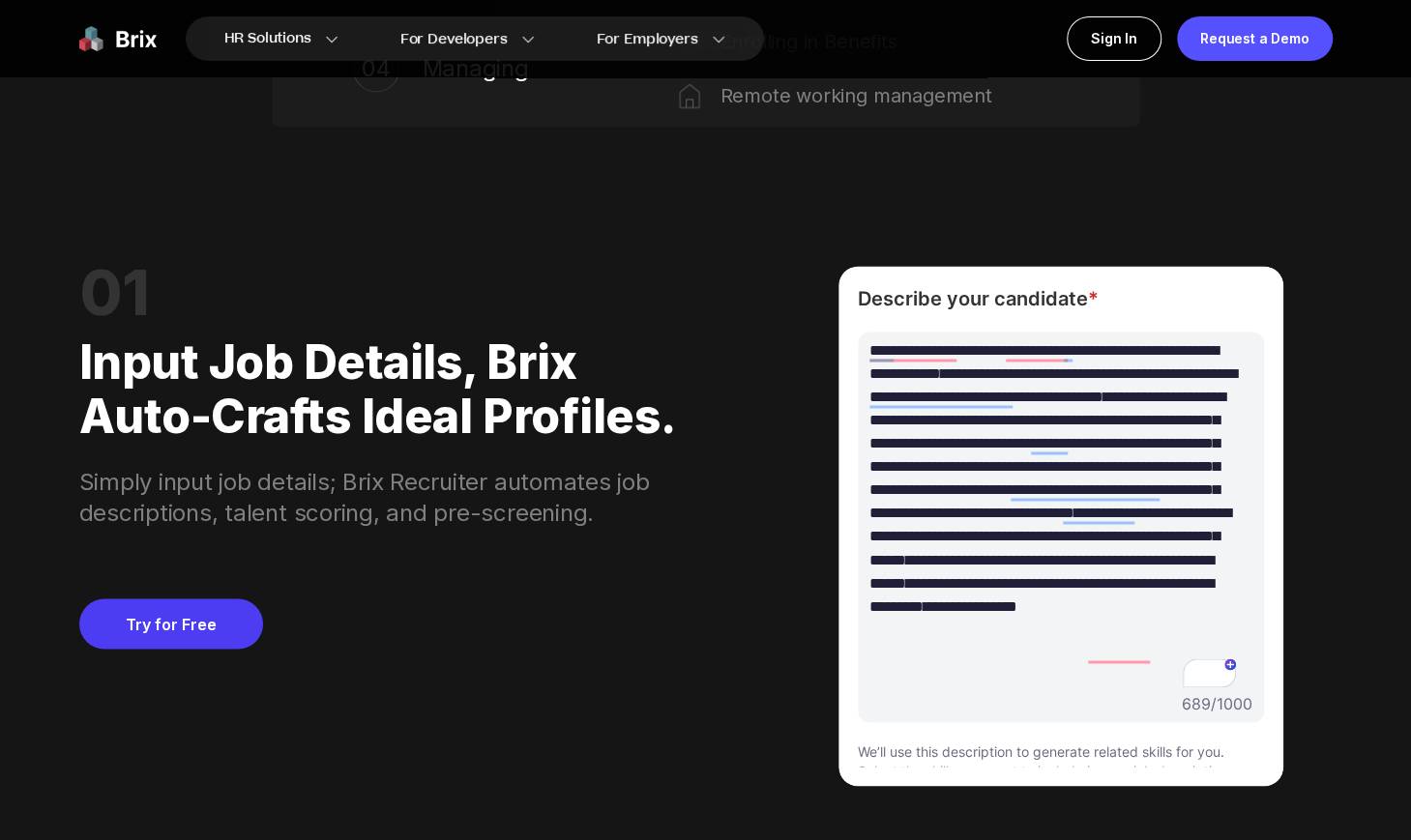 scroll, scrollTop: 1553, scrollLeft: 0, axis: vertical 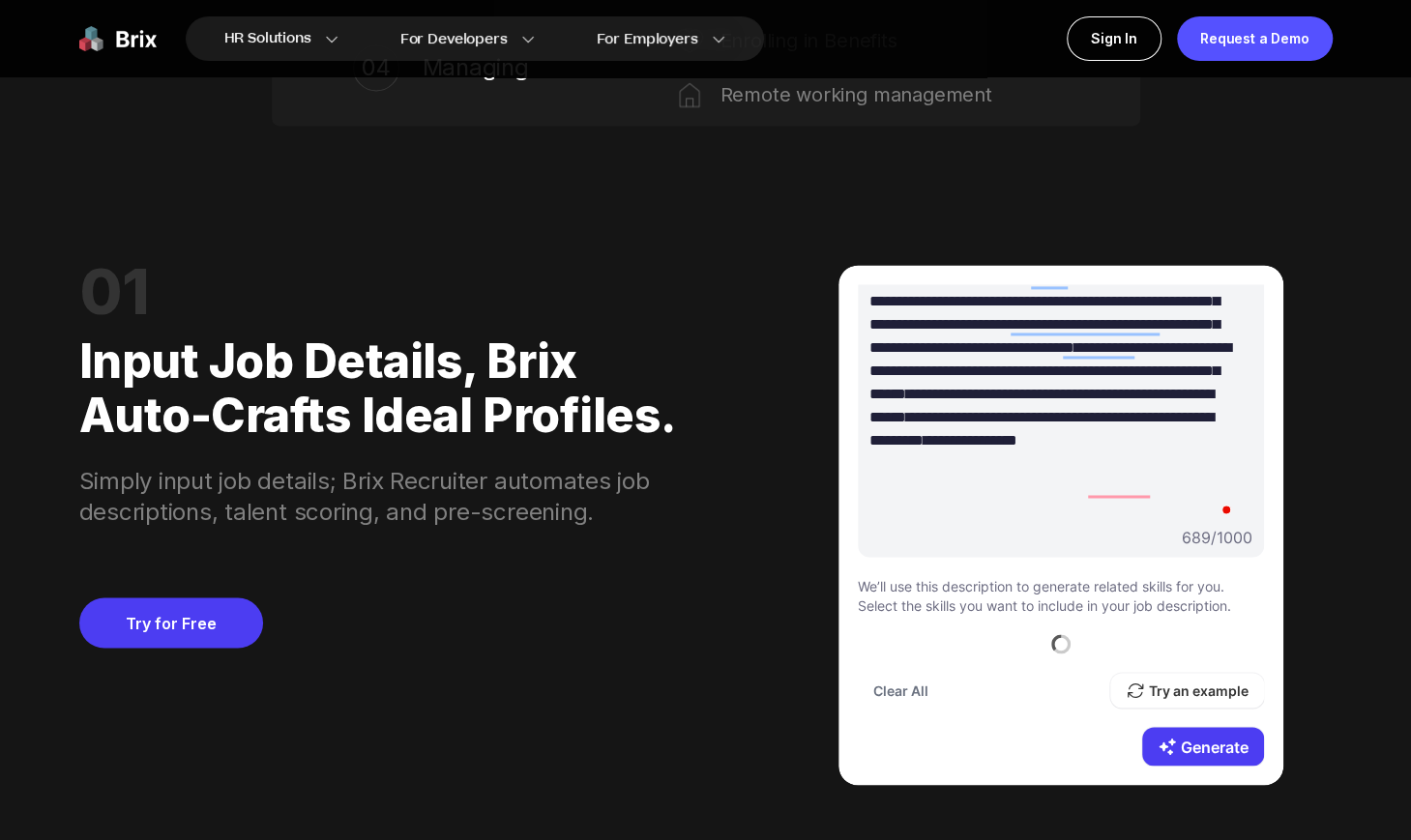 click on "Generate" at bounding box center [1203, 746] 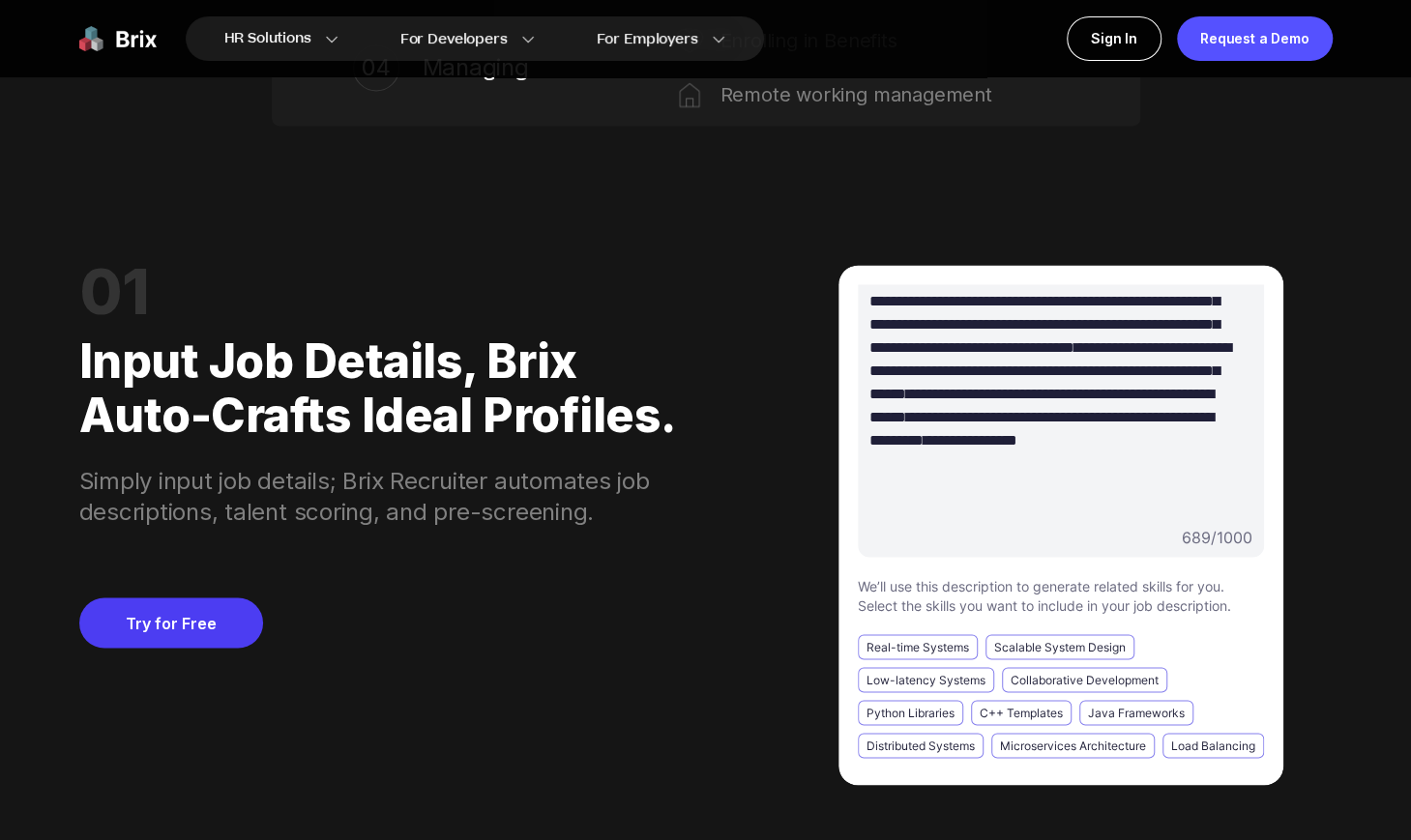 scroll, scrollTop: 394, scrollLeft: 0, axis: vertical 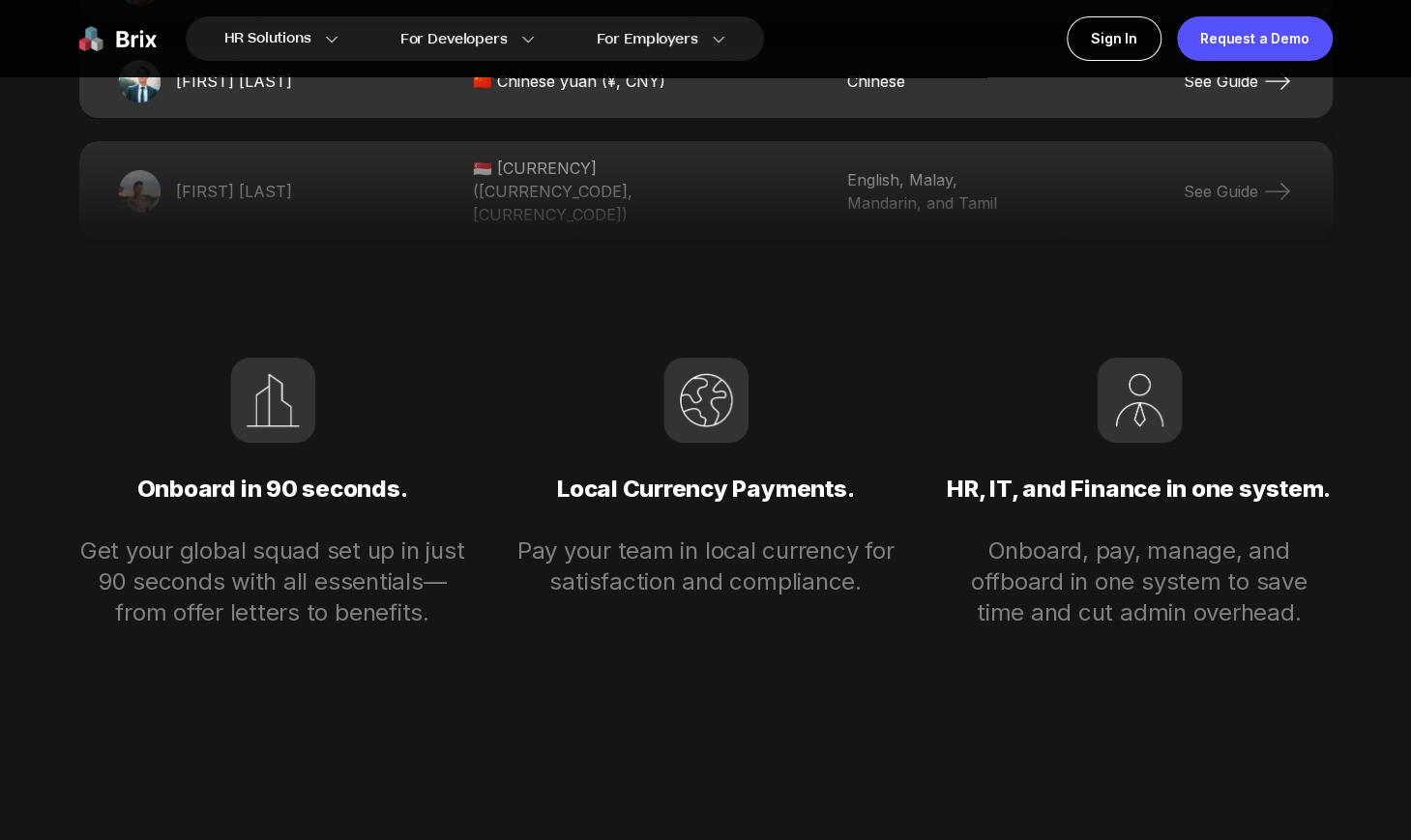 click on "Local Currency Payments. Pay your team in local currency for satisfaction and compliance." at bounding box center [706, 493] 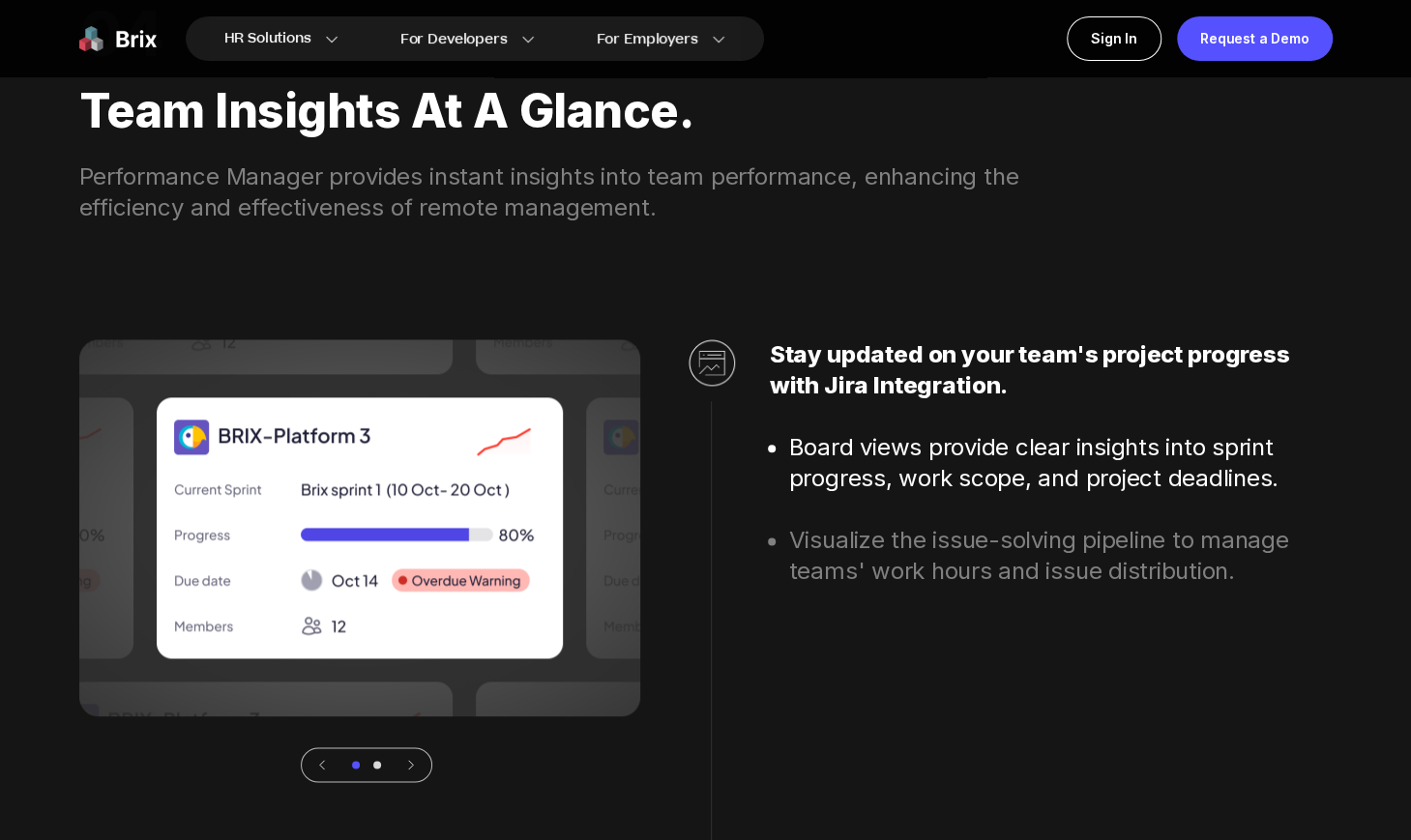 scroll, scrollTop: 5348, scrollLeft: 0, axis: vertical 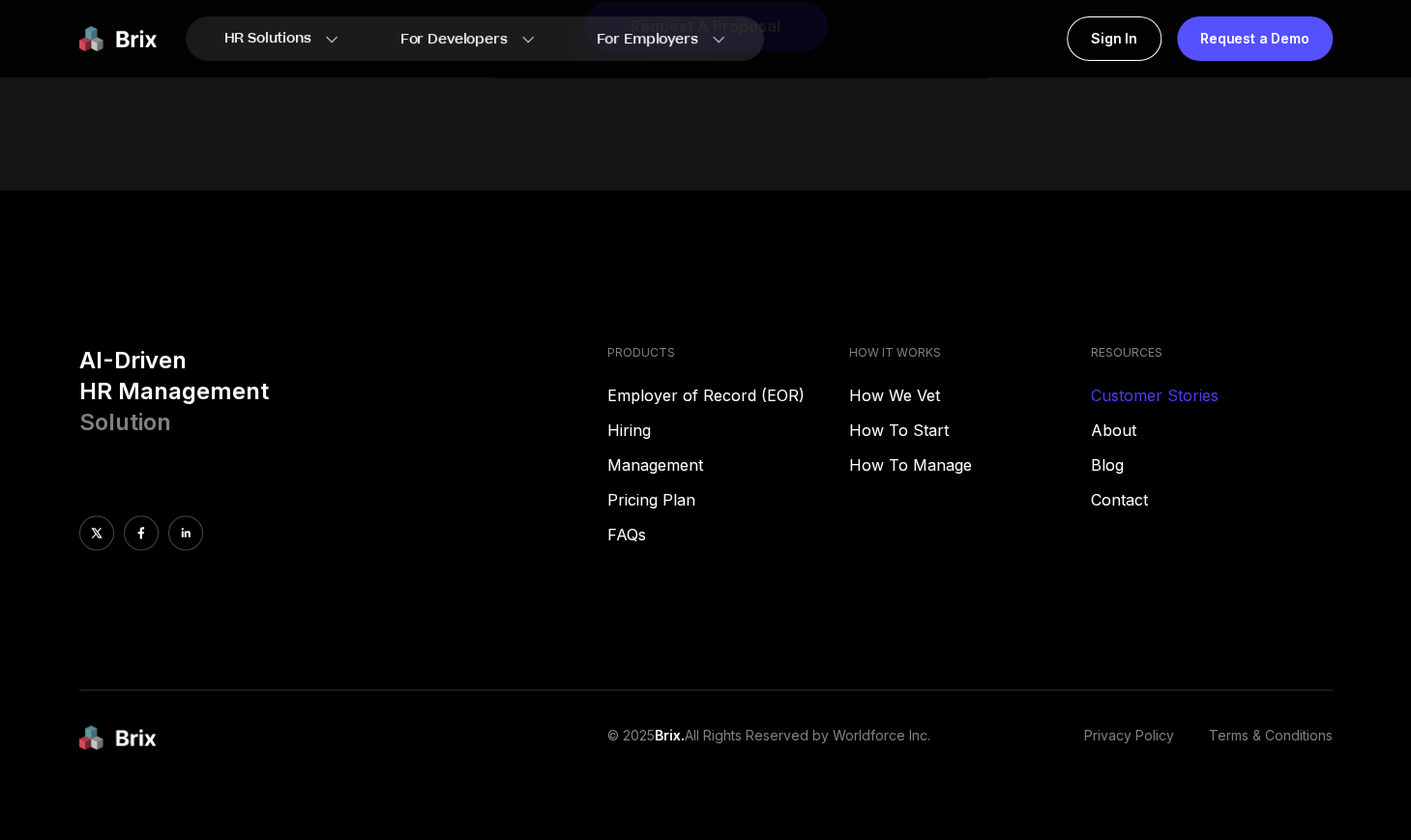 click on "Customer Stories" at bounding box center (1212, 395) 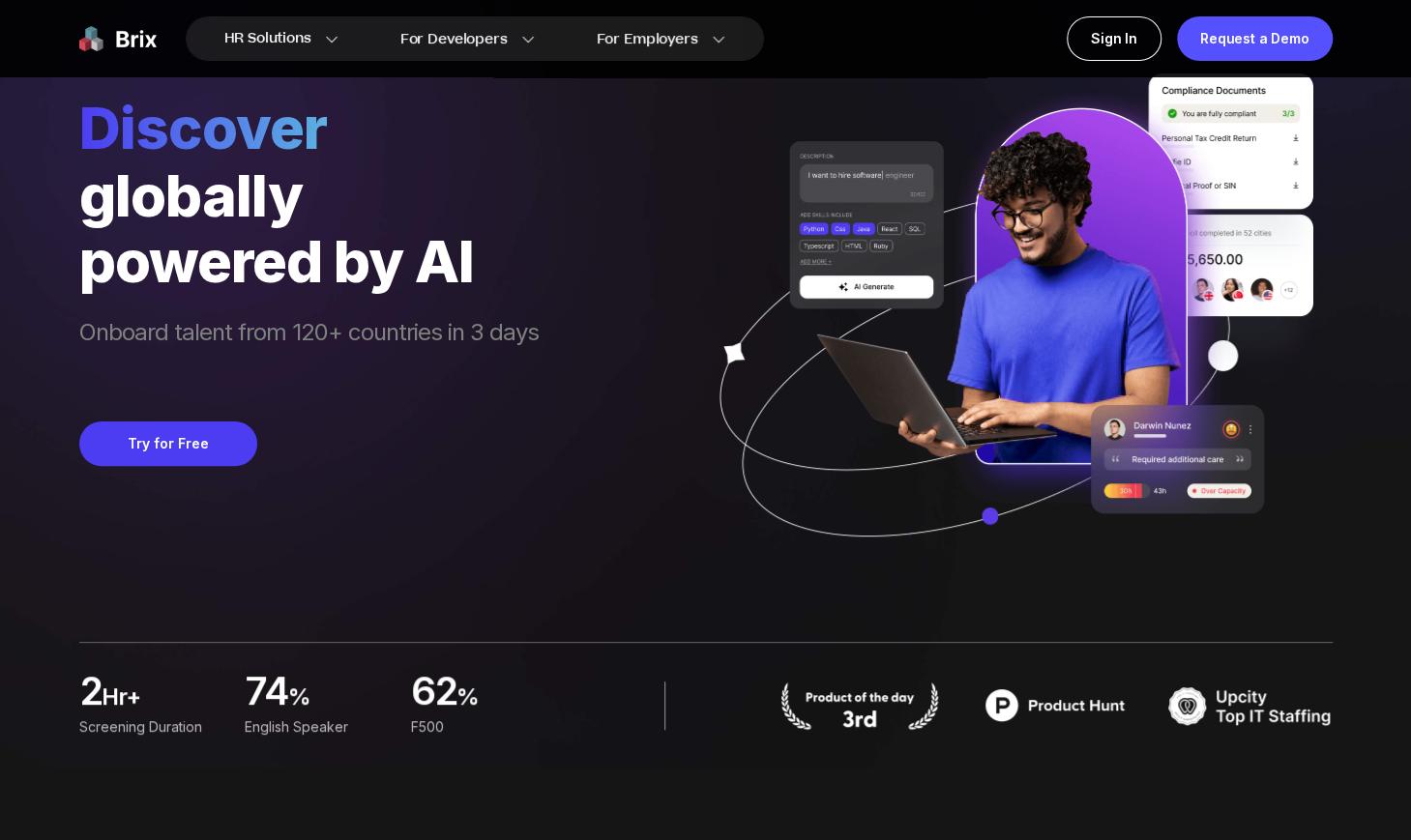 scroll, scrollTop: 0, scrollLeft: 0, axis: both 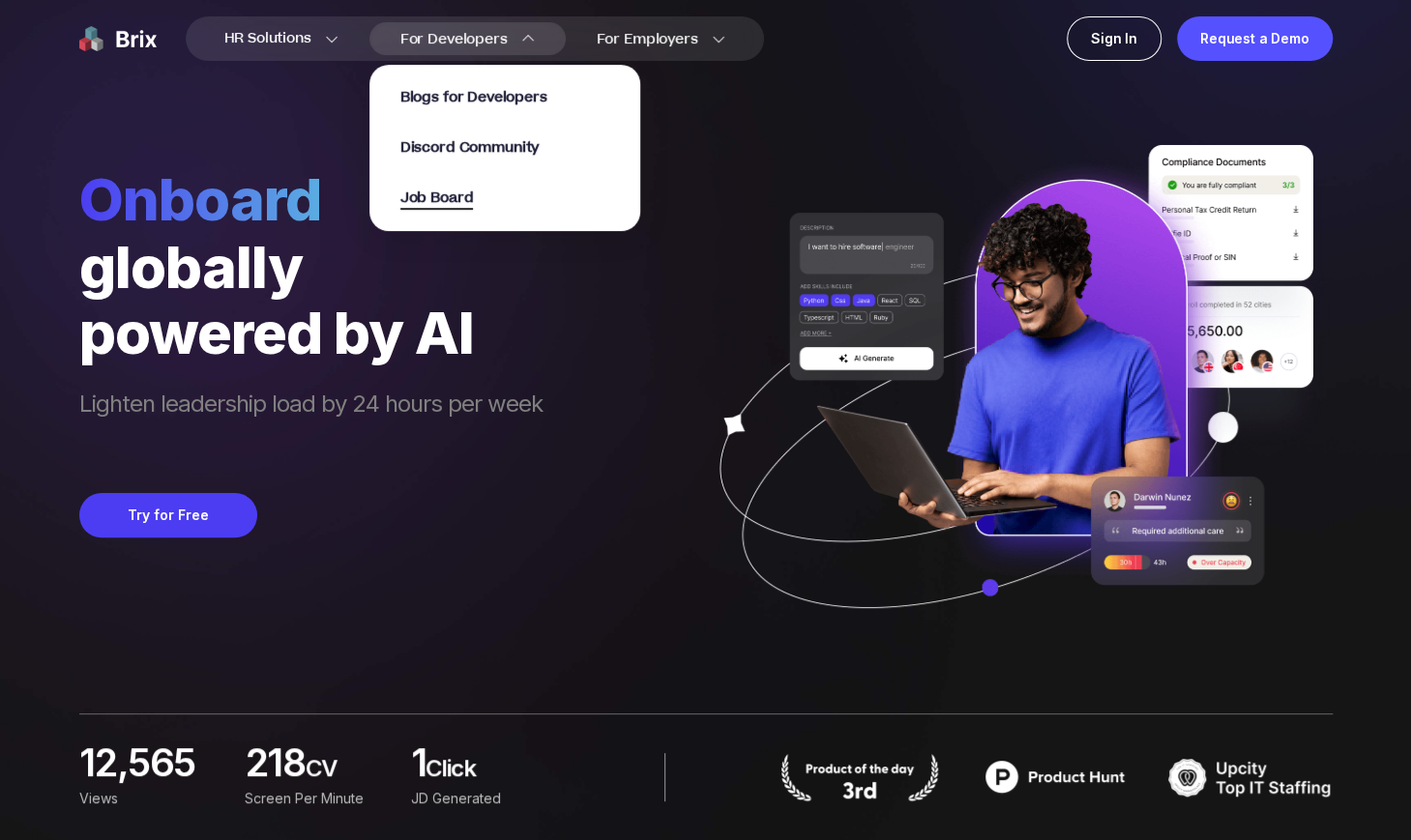 click on "Job Board" at bounding box center (437, 198) 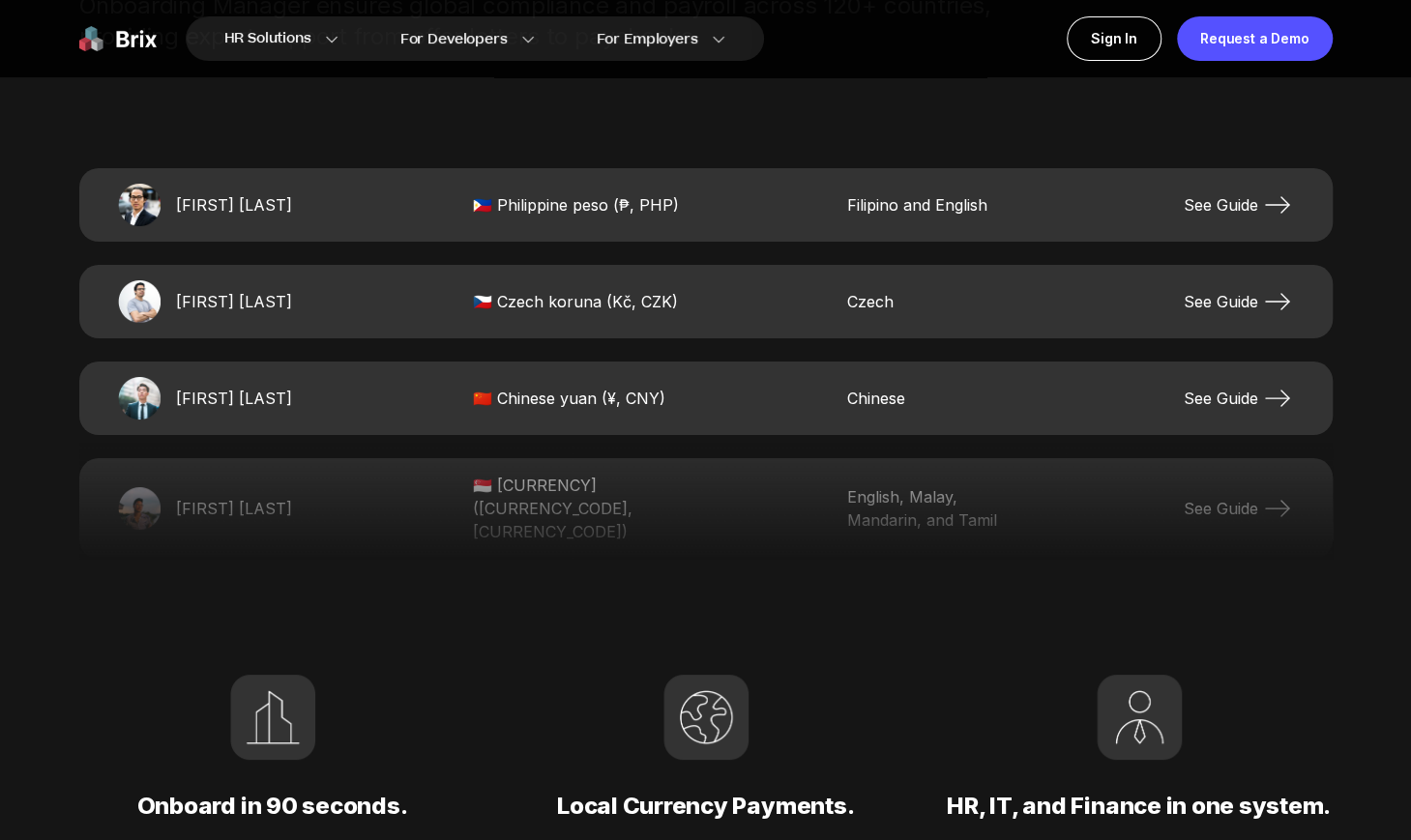 scroll, scrollTop: 4066, scrollLeft: 0, axis: vertical 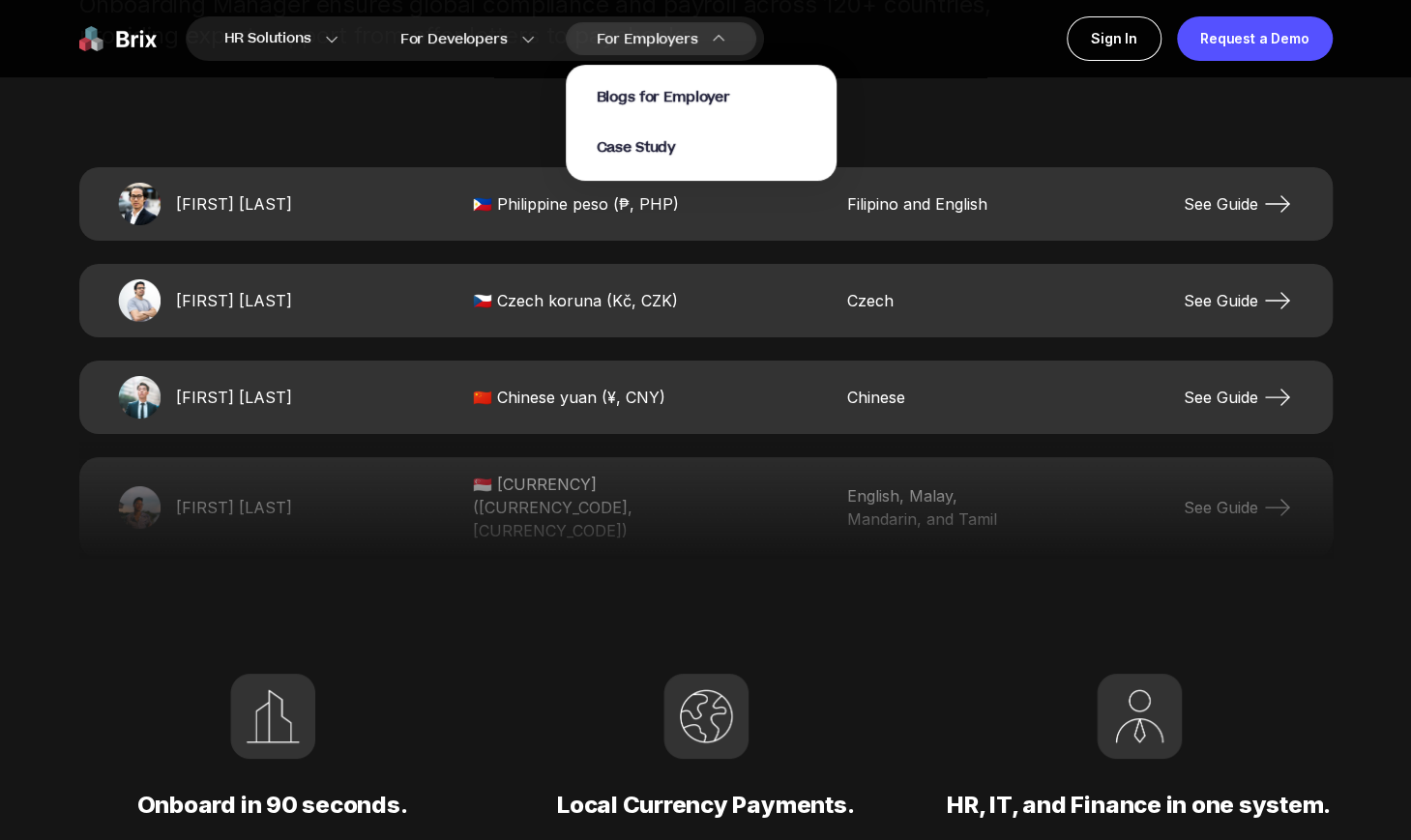 click on "Case Study" at bounding box center [701, 148] 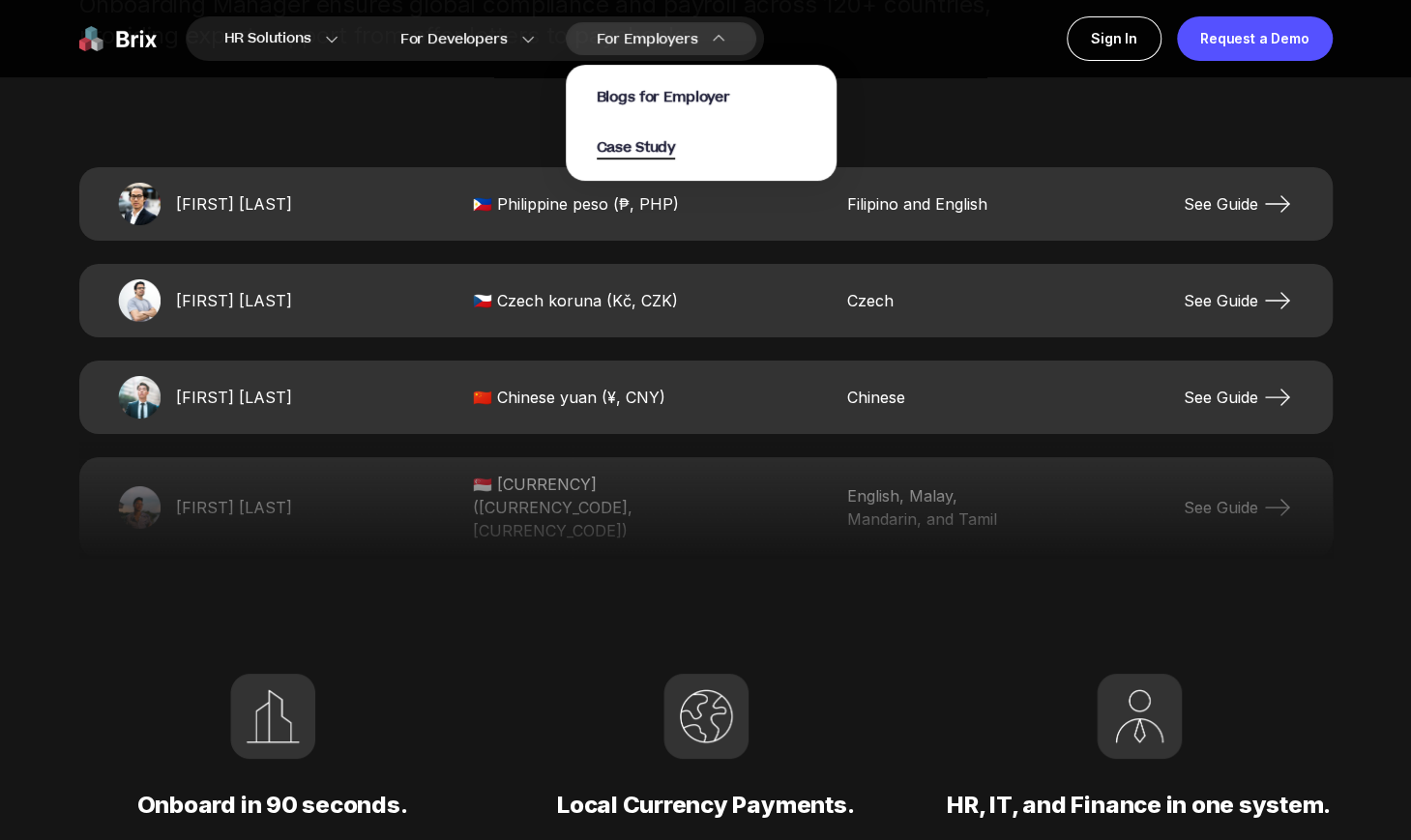 click on "Case Study" at bounding box center (636, 148) 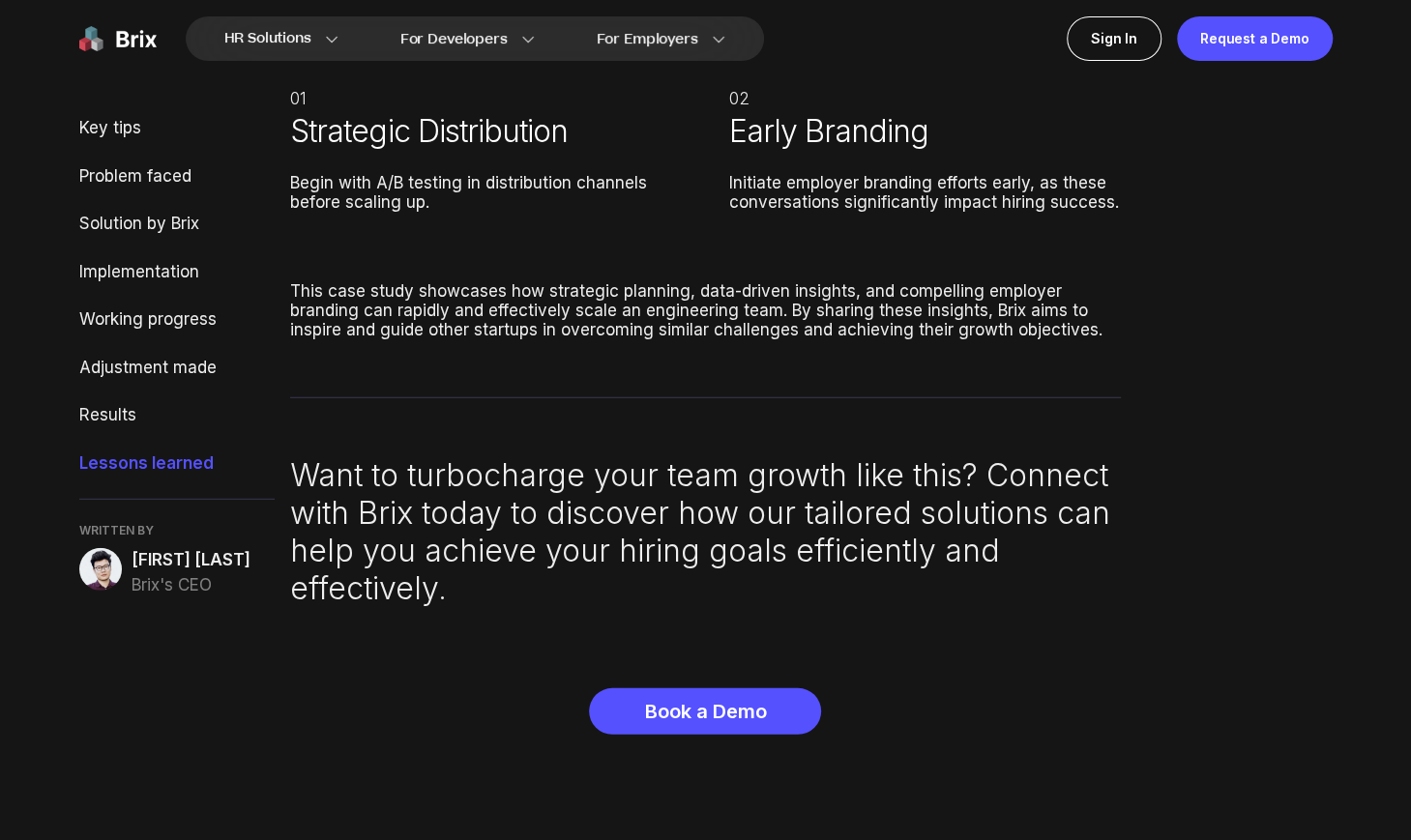 scroll, scrollTop: 7029, scrollLeft: 0, axis: vertical 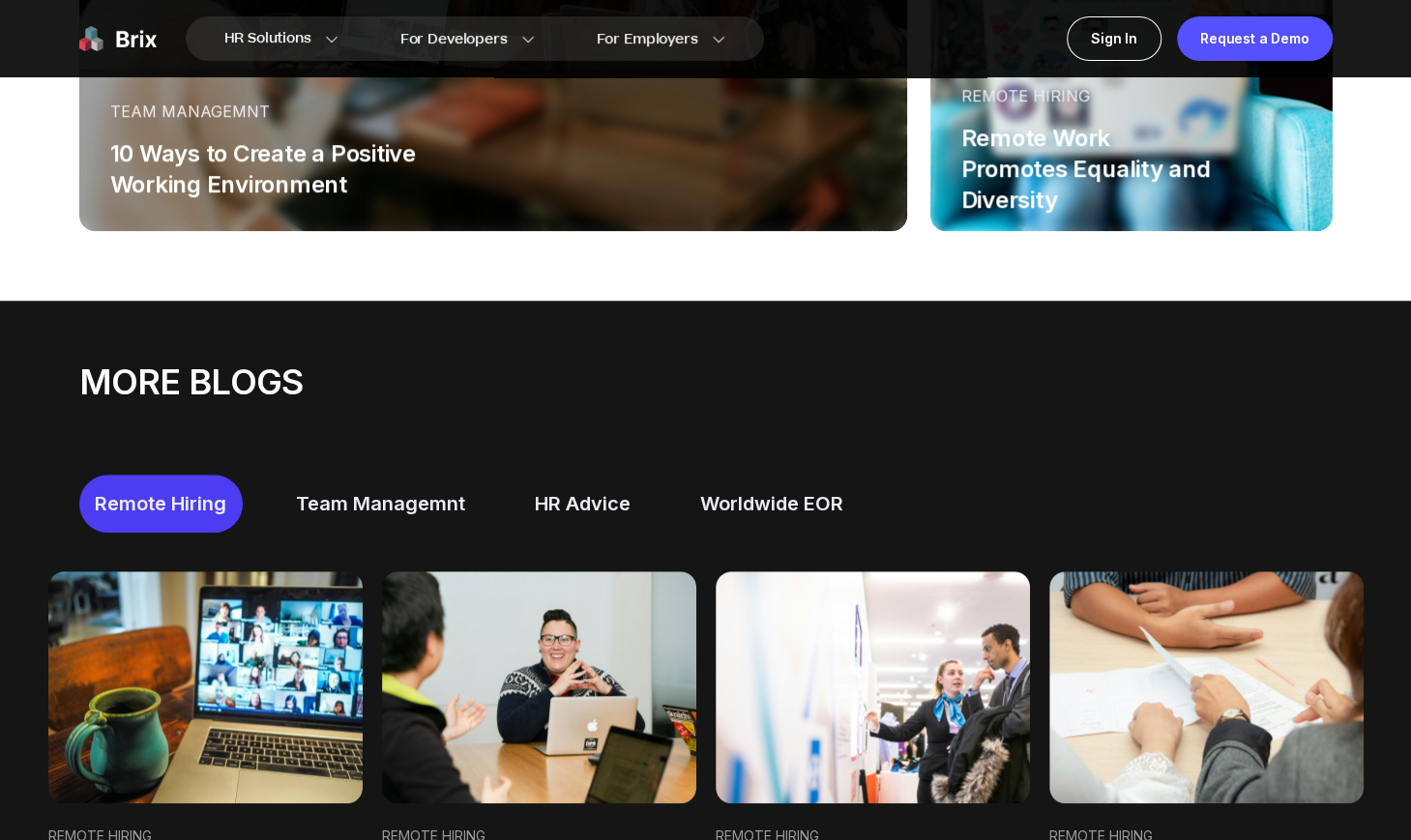 click on "Team Managemnt" at bounding box center [380, 504] 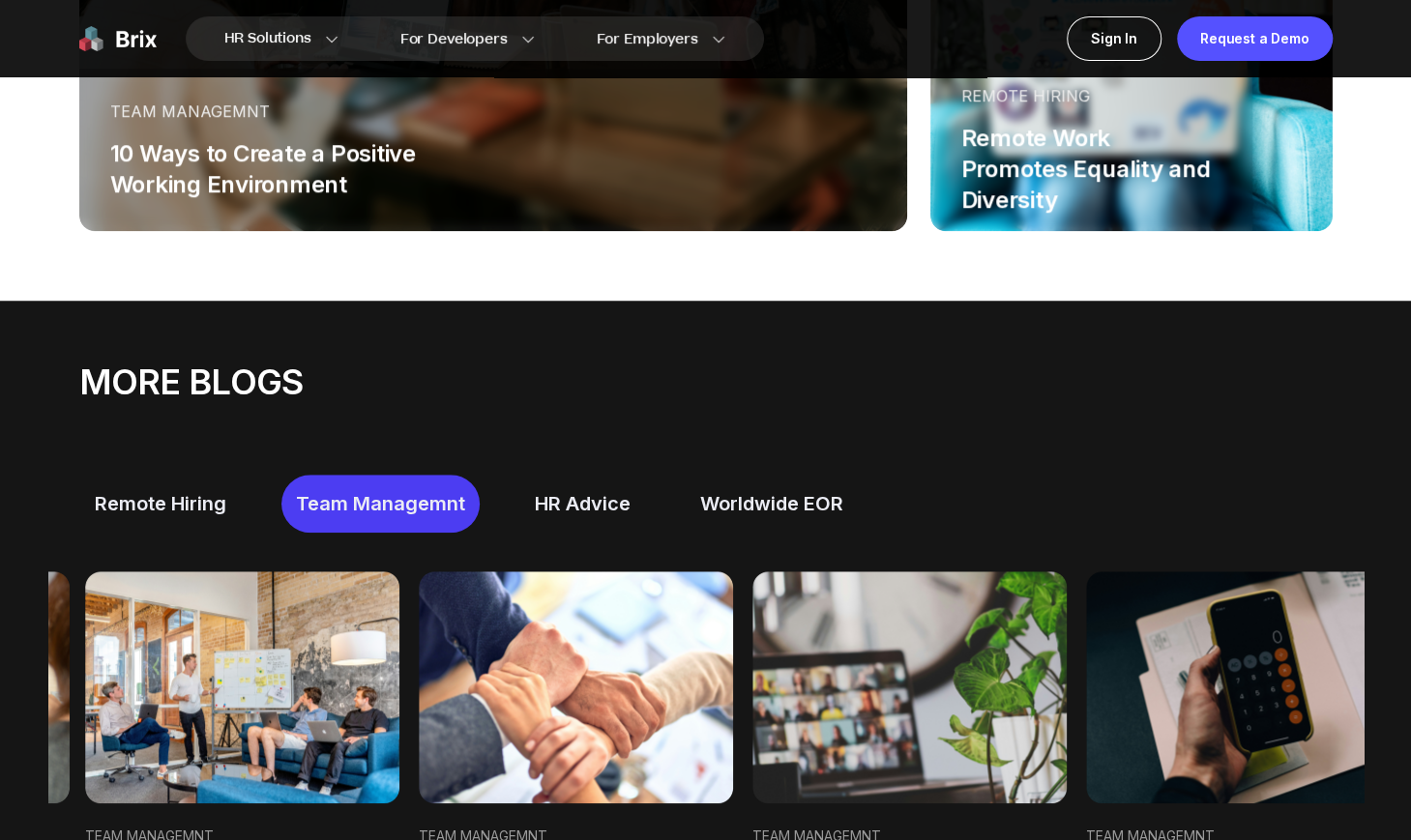 click on "HR Advice" at bounding box center (582, 504) 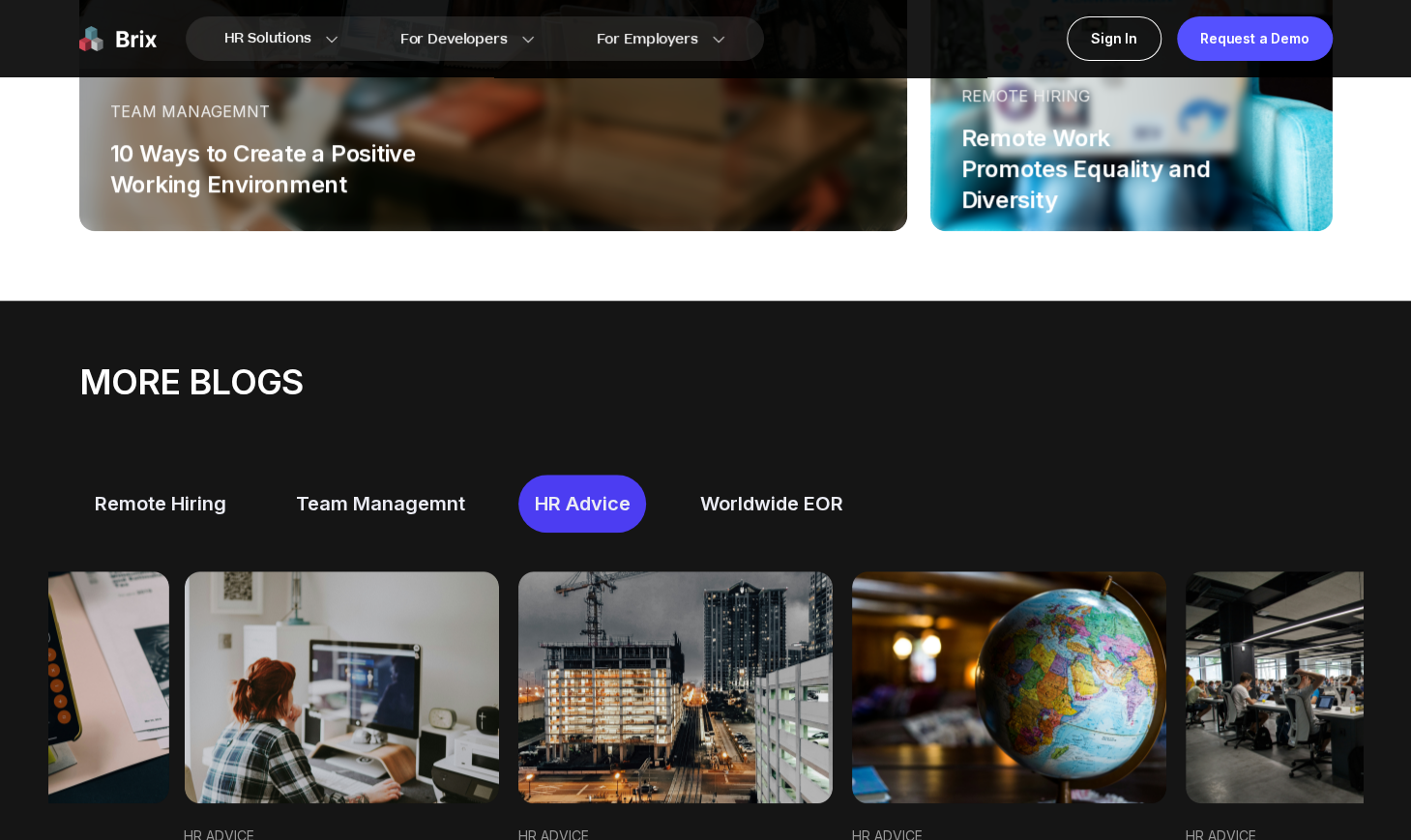 click on "Worldwide EOR" at bounding box center [772, 504] 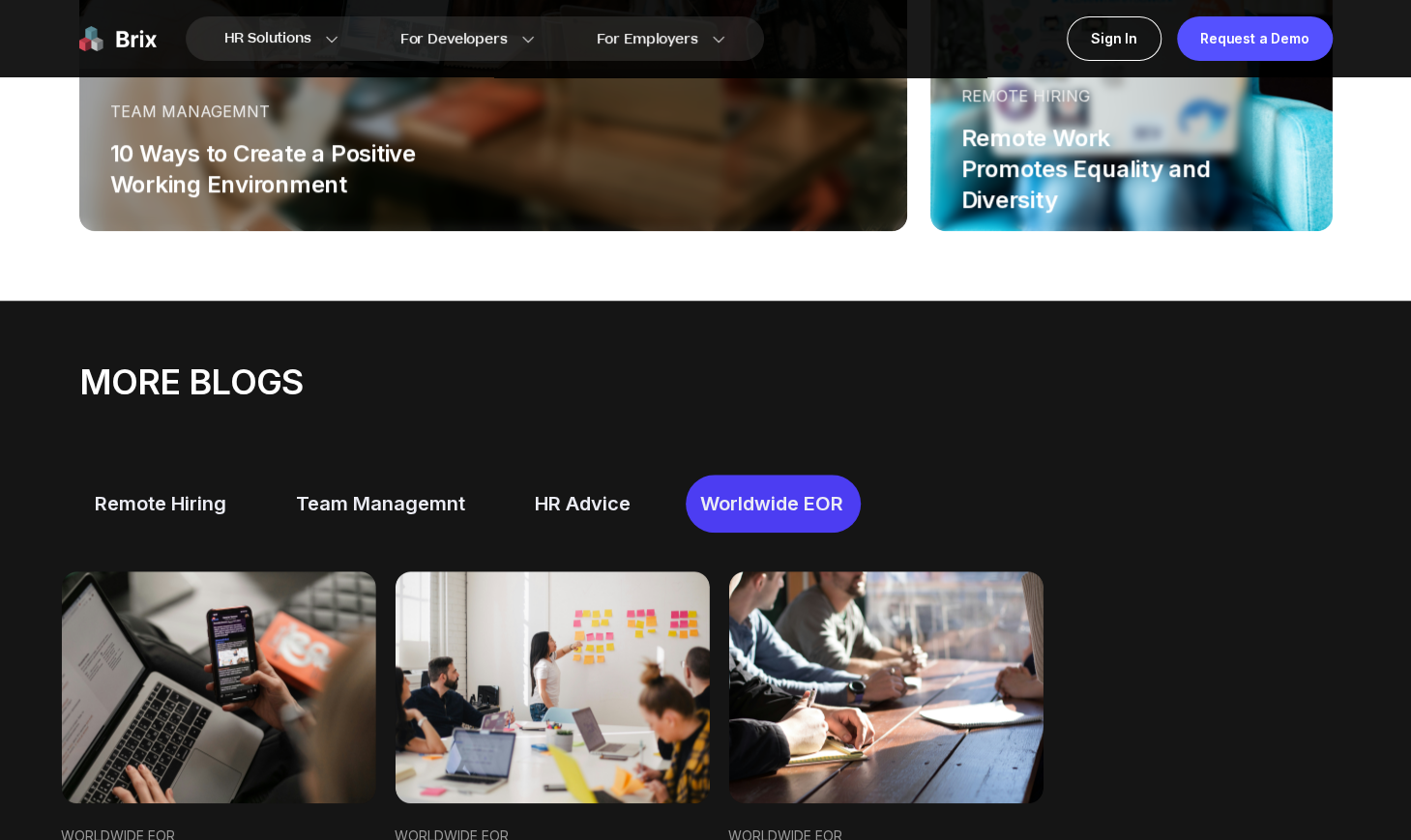 scroll, scrollTop: 1691, scrollLeft: 0, axis: vertical 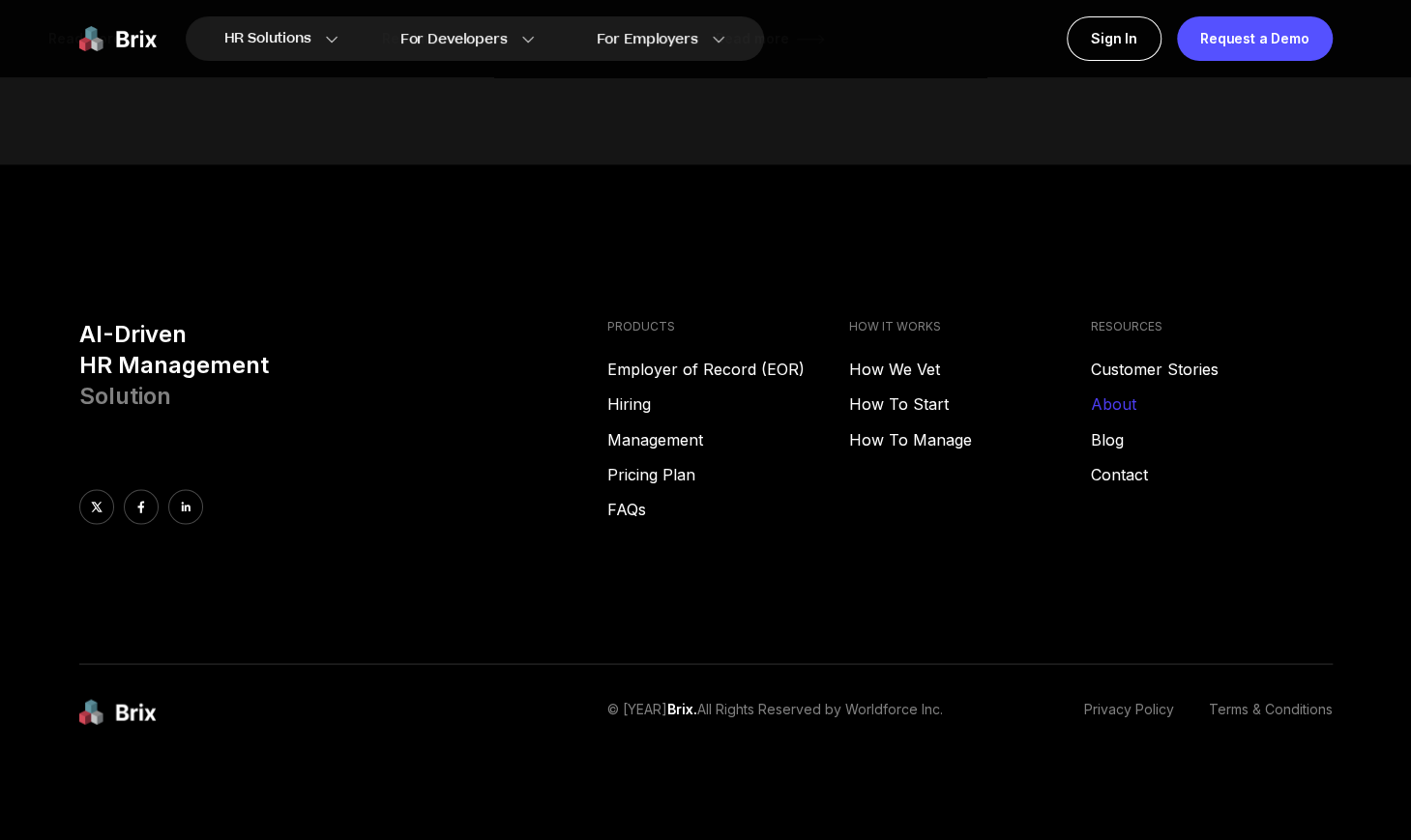 click on "About" at bounding box center (1212, 404) 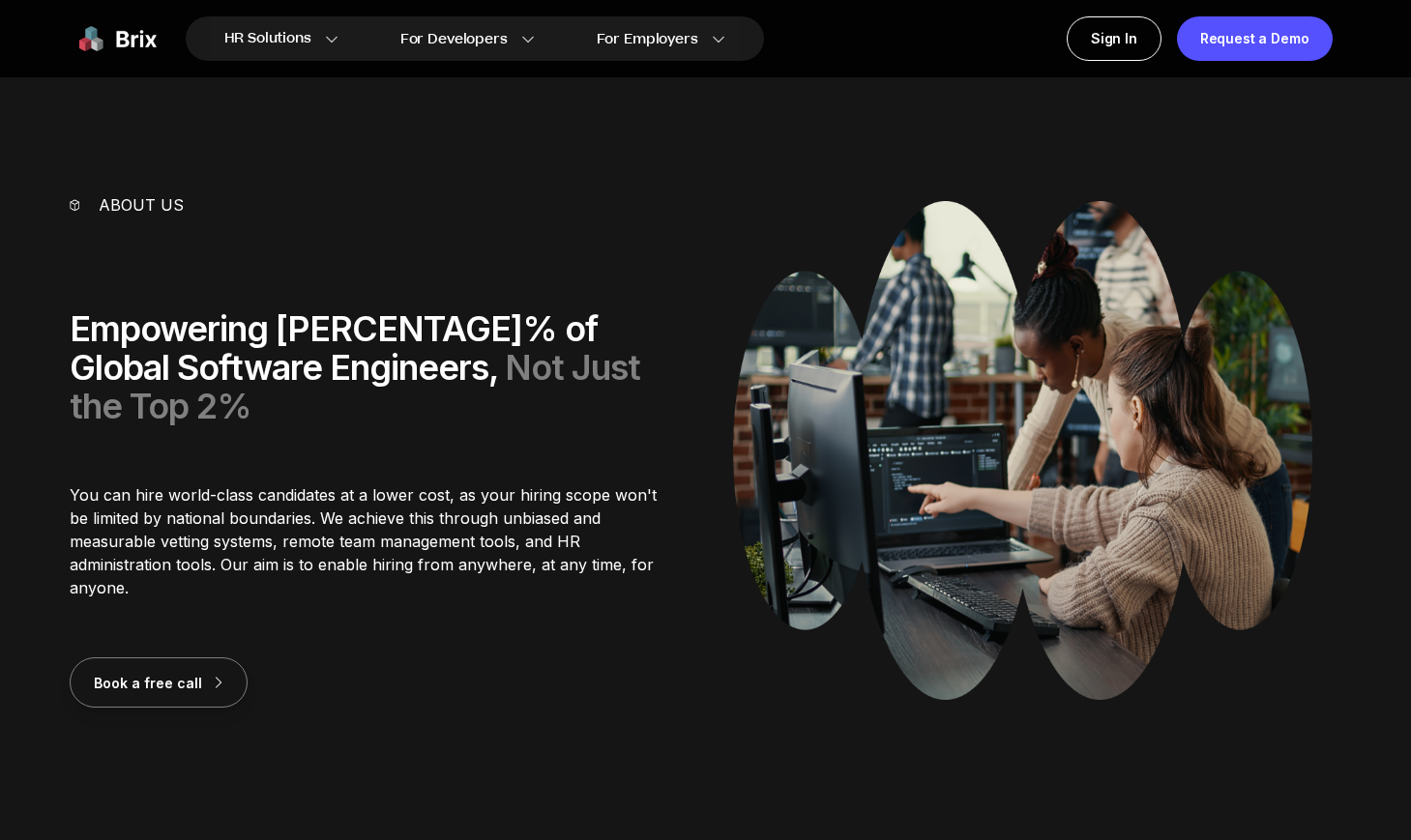 scroll, scrollTop: 0, scrollLeft: 0, axis: both 